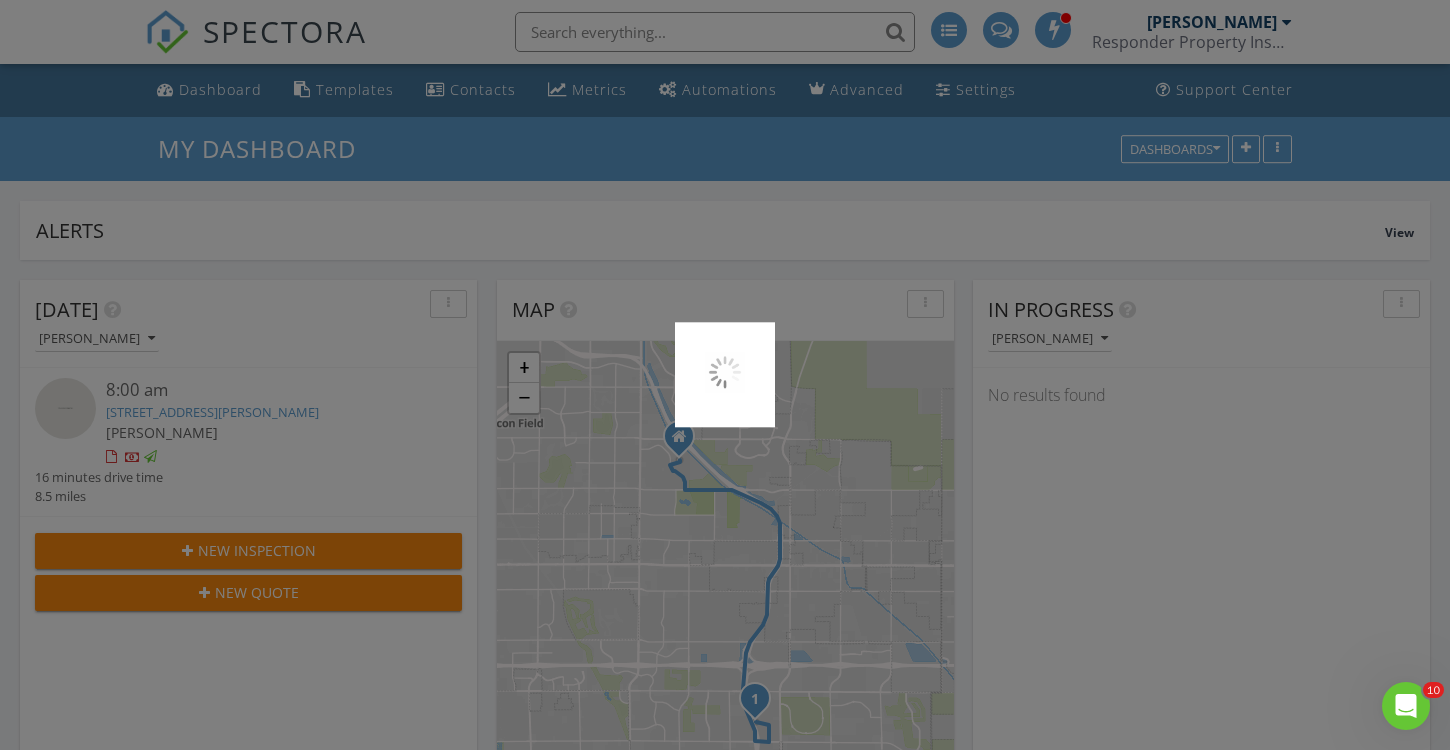 scroll, scrollTop: 1196, scrollLeft: 0, axis: vertical 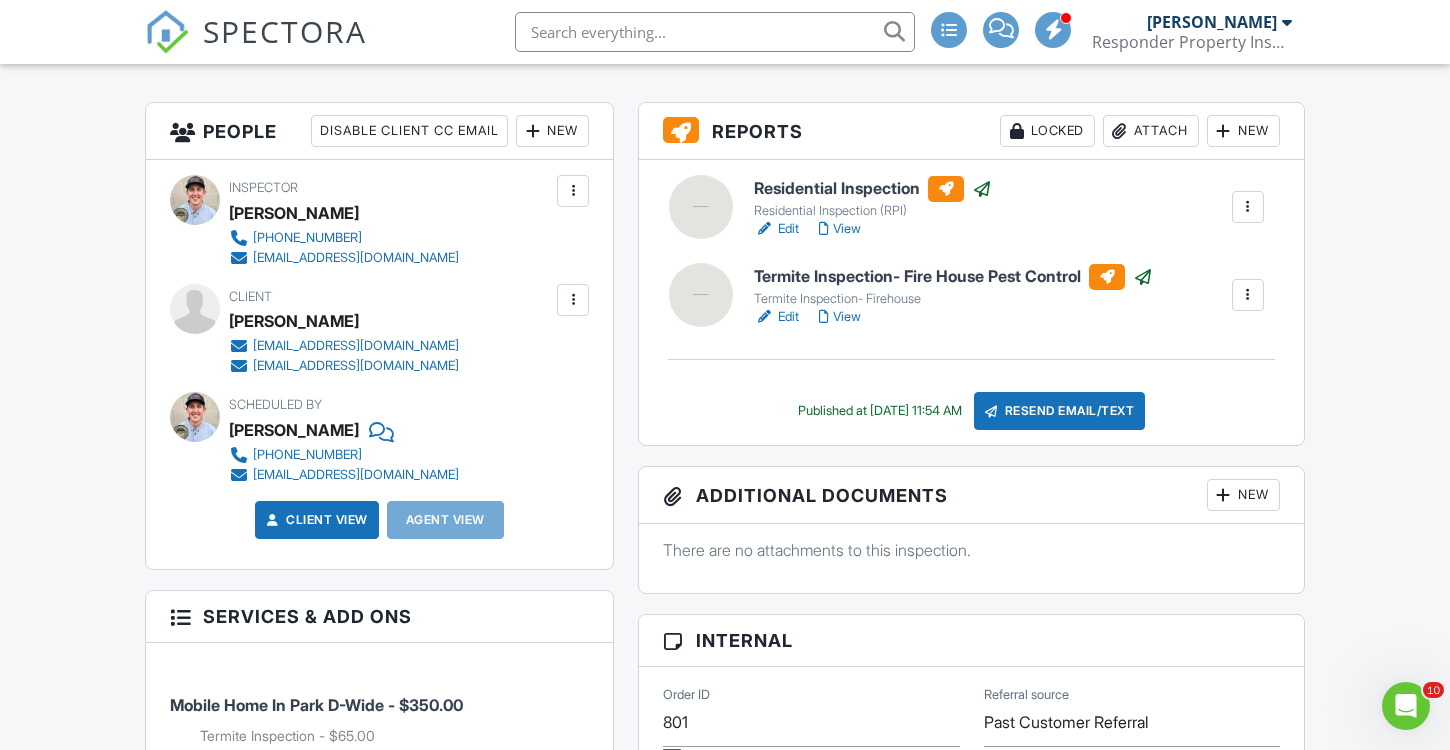click at bounding box center [573, 300] 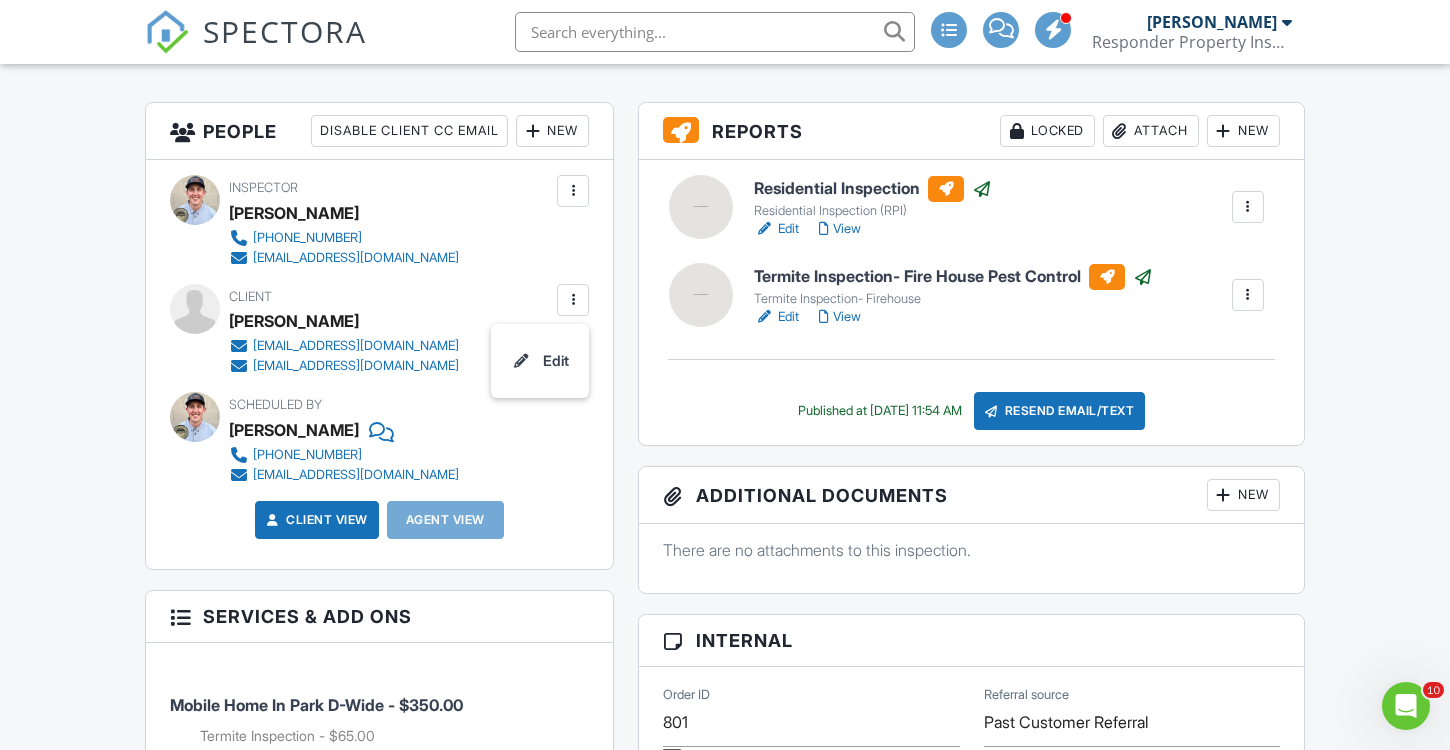 click on "Inspector
Timothy Blum
480-263-3748
responderinspections@gmail.com
Make Invisible
Mark As Requested
Remove
Update Client
First name
Elizabeth
Last name
Ehle
Email (required)
eehle@thesman.com
CC Email
dgonzales@thesman.com
Phone
Address
City
State
Zip
Tags
Internal notes visible only to the company
Private notes visible only to company admins
Cancel
Save
Confirm client deletion
This will remove the client from this inspection. All email reminders and follow-ups will be removed as well. Note that this is only an option before publishing a report.
Cancel
Remove Client
Client
Elizabeth Ehle
eehle@thesman.com
dgonzales@thesman.com
Edit" at bounding box center [379, 364] 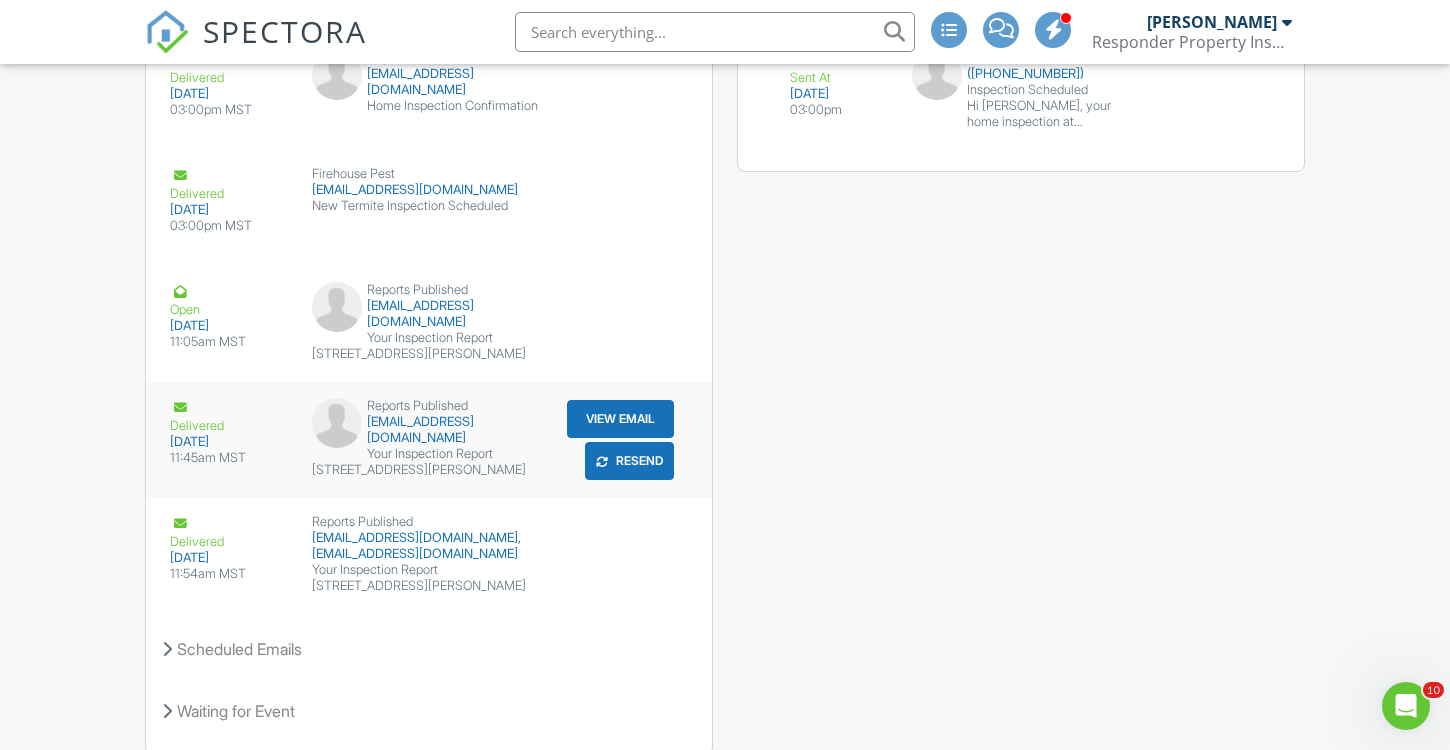 scroll, scrollTop: 2504, scrollLeft: 0, axis: vertical 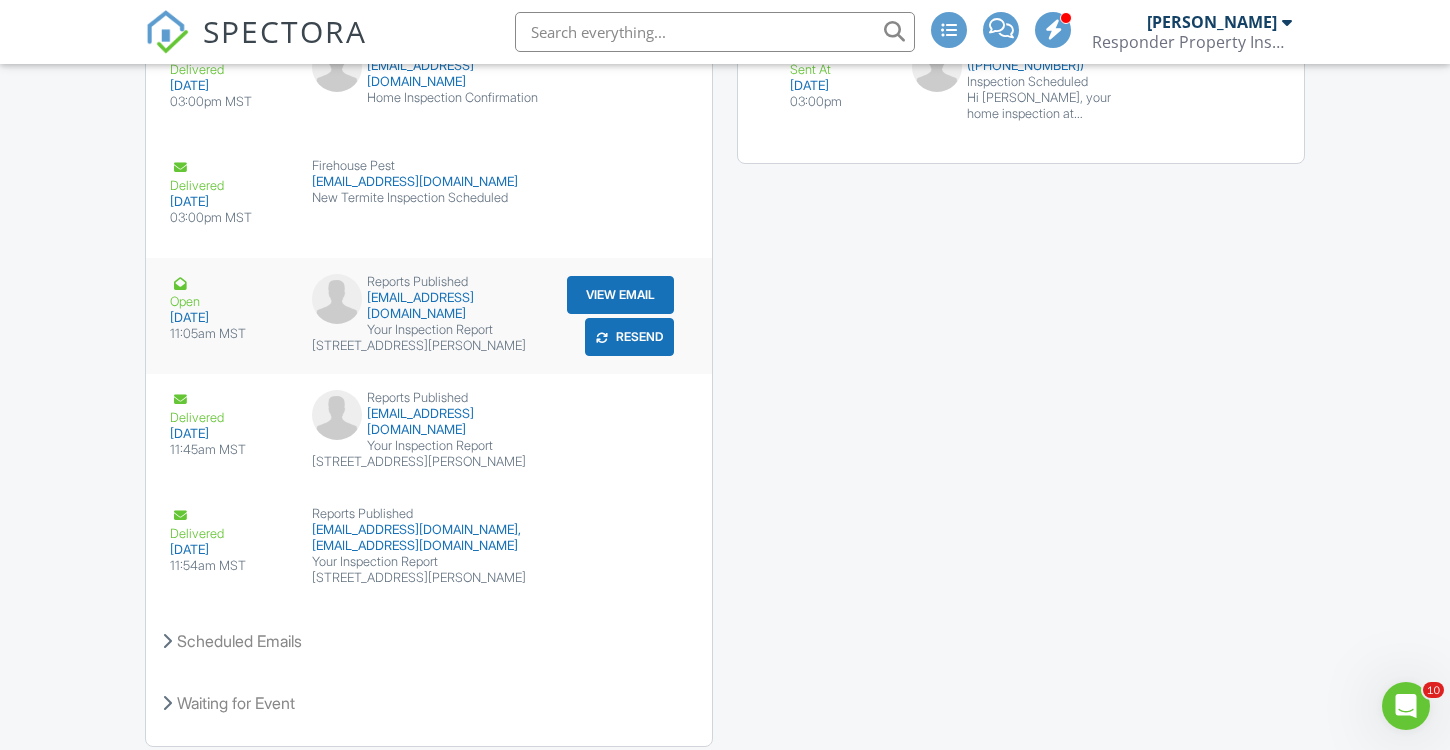 click on "View Email" at bounding box center [620, 295] 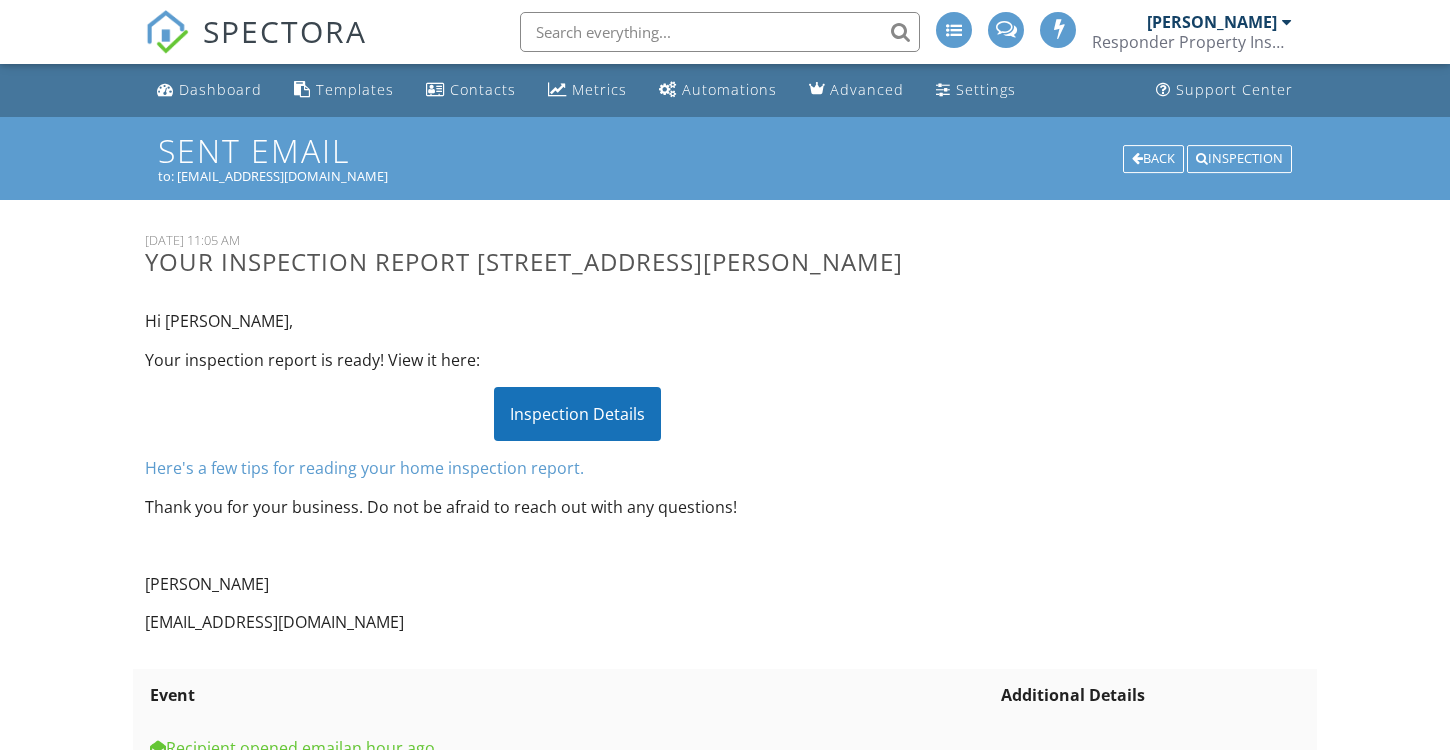 scroll, scrollTop: 0, scrollLeft: 0, axis: both 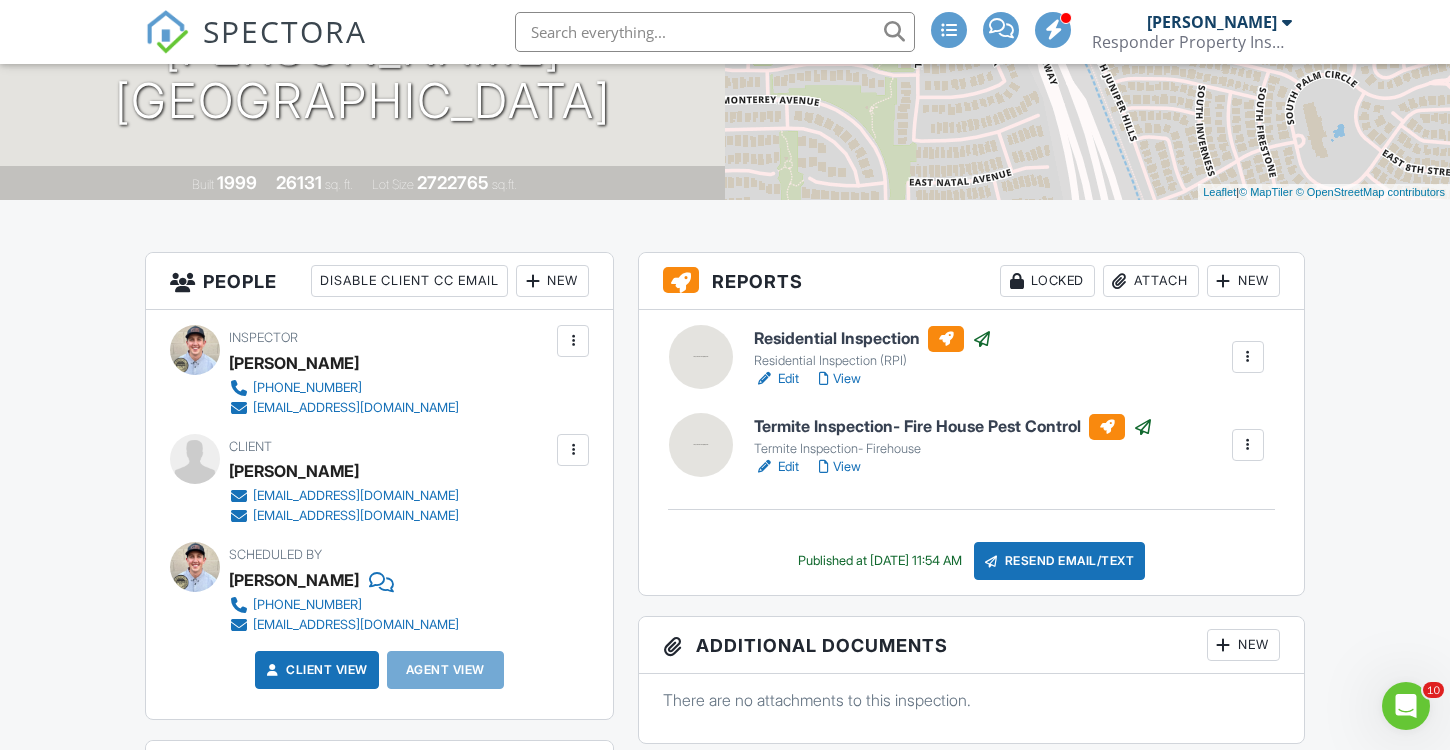 click at bounding box center (573, 450) 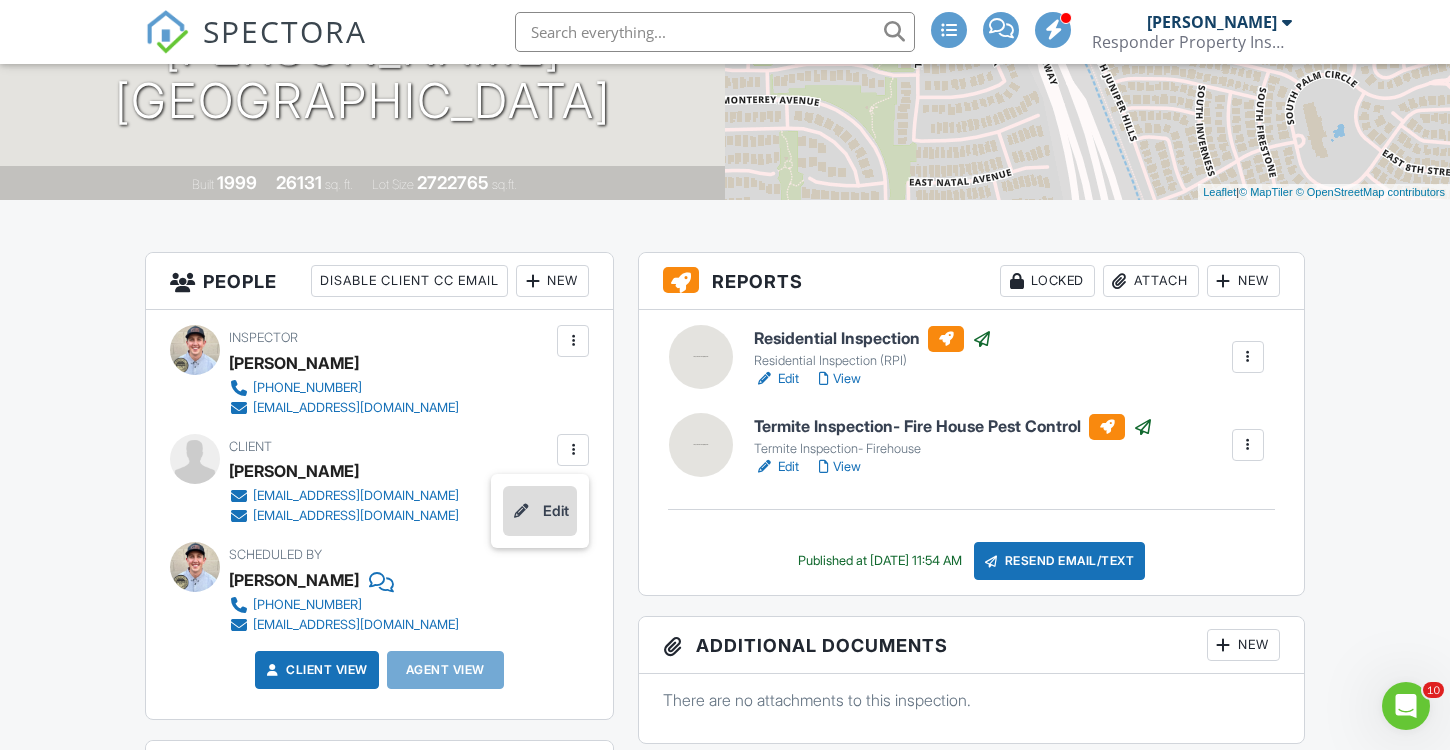 click on "Edit" at bounding box center [540, 511] 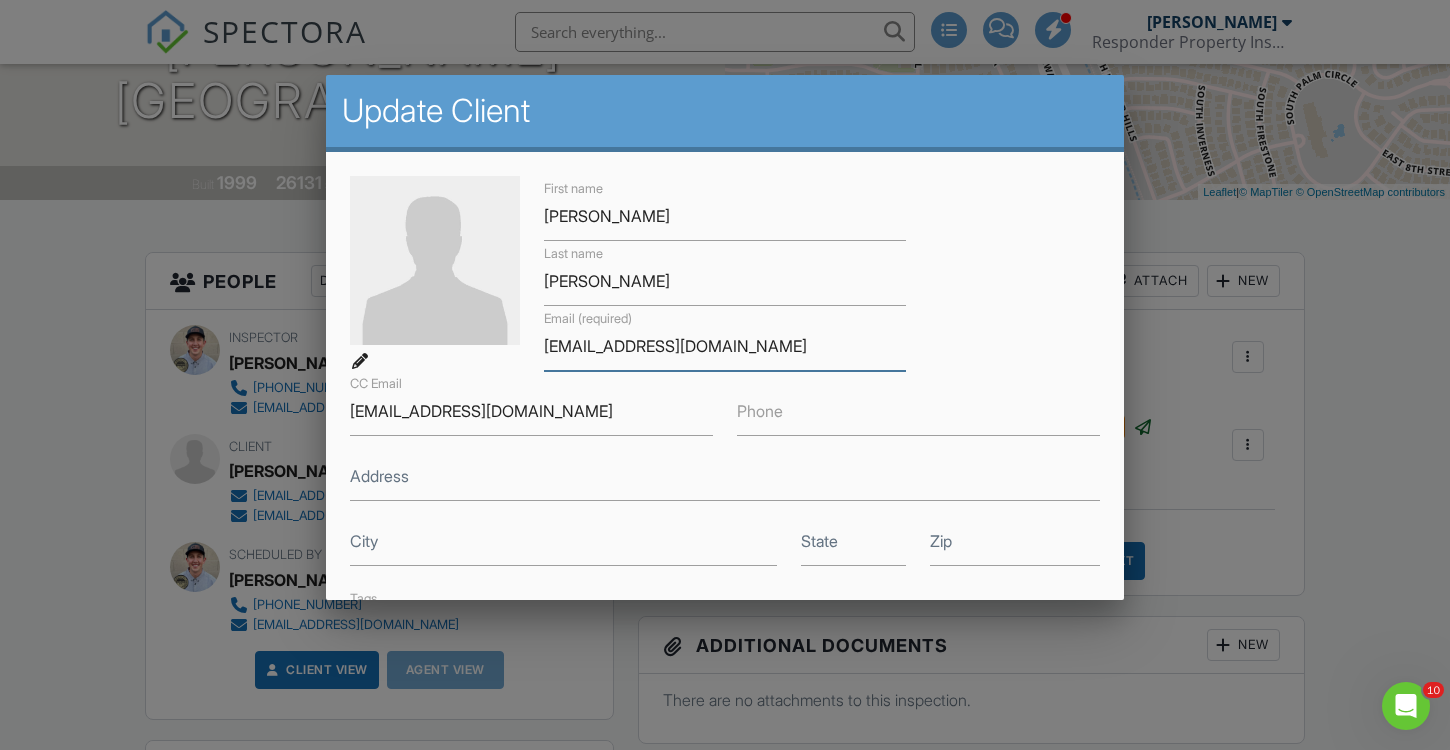 click on "[EMAIL_ADDRESS][DOMAIN_NAME]" at bounding box center (725, 346) 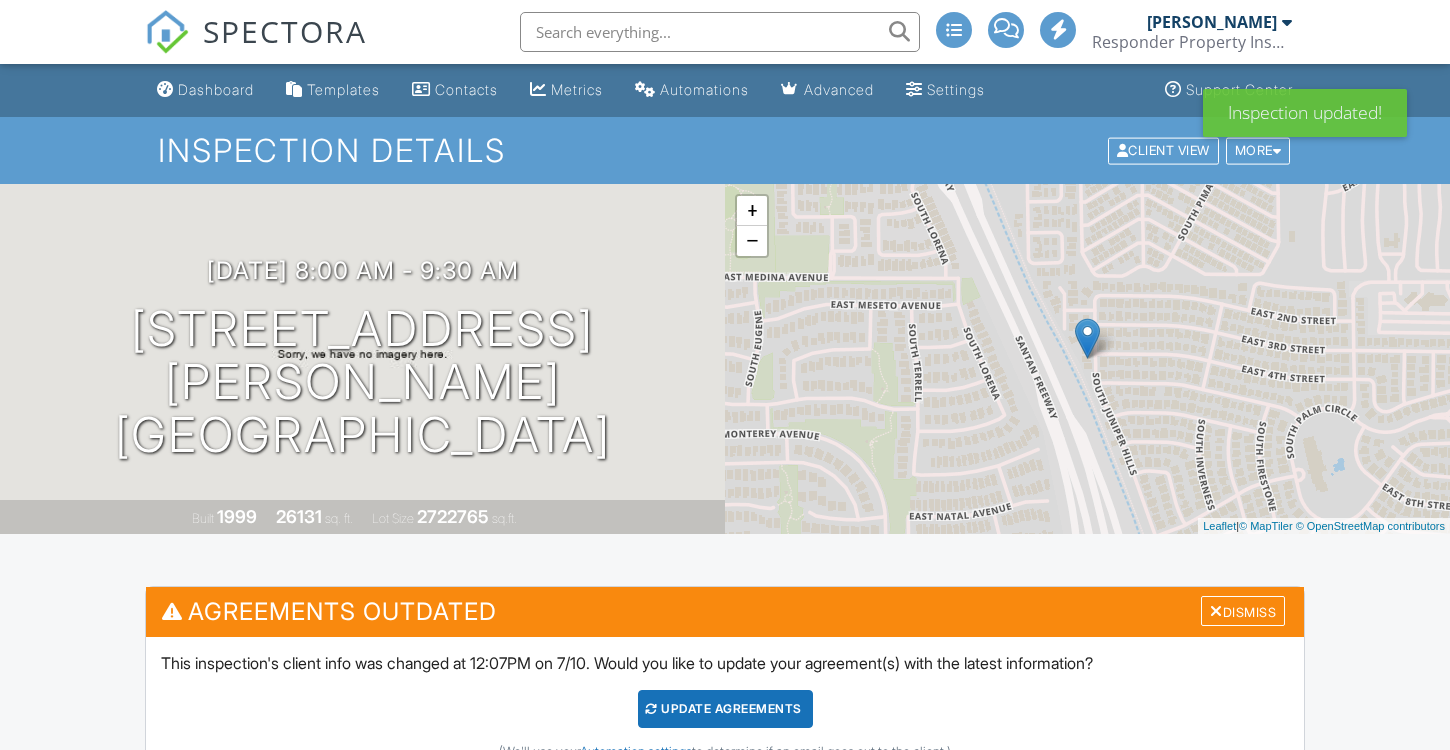 scroll, scrollTop: 0, scrollLeft: 0, axis: both 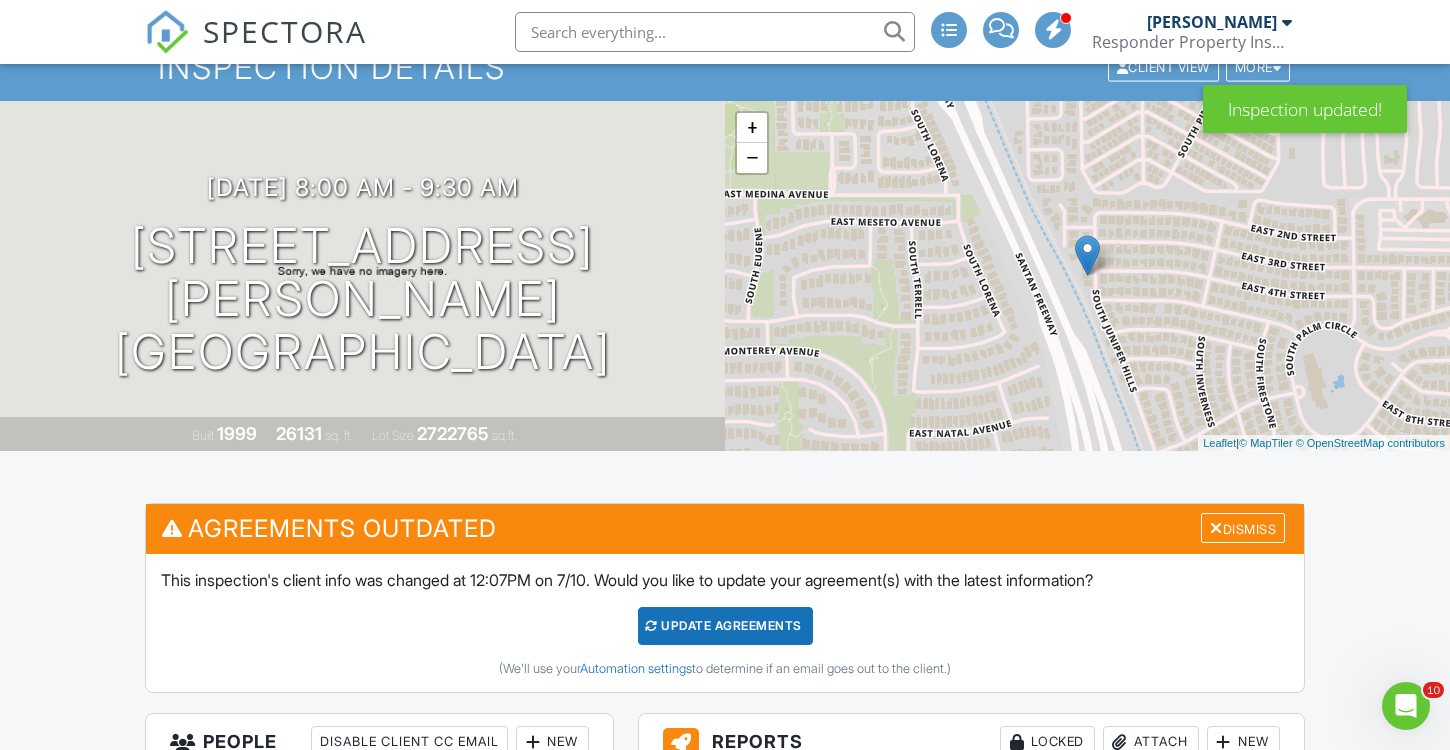 click on "Update Agreements" at bounding box center (725, 626) 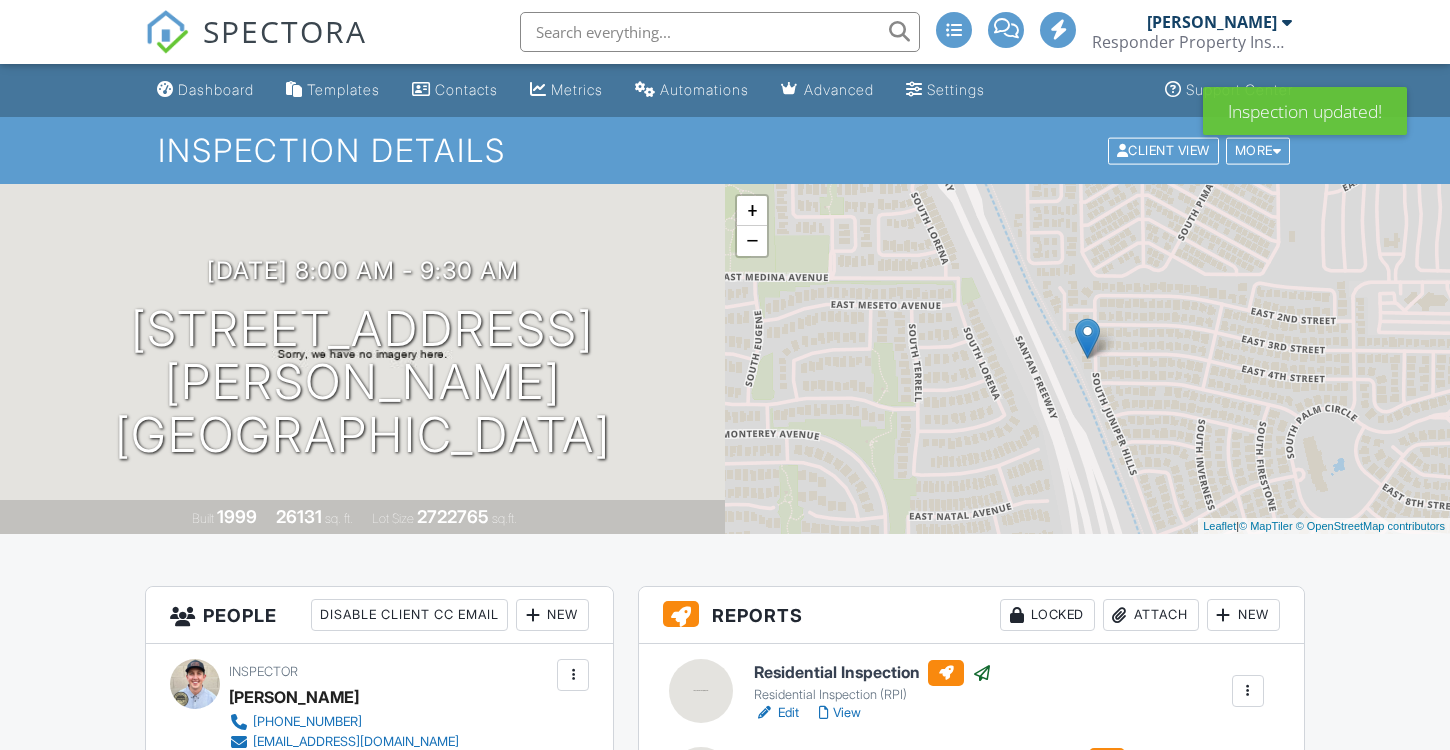 scroll, scrollTop: 96, scrollLeft: 0, axis: vertical 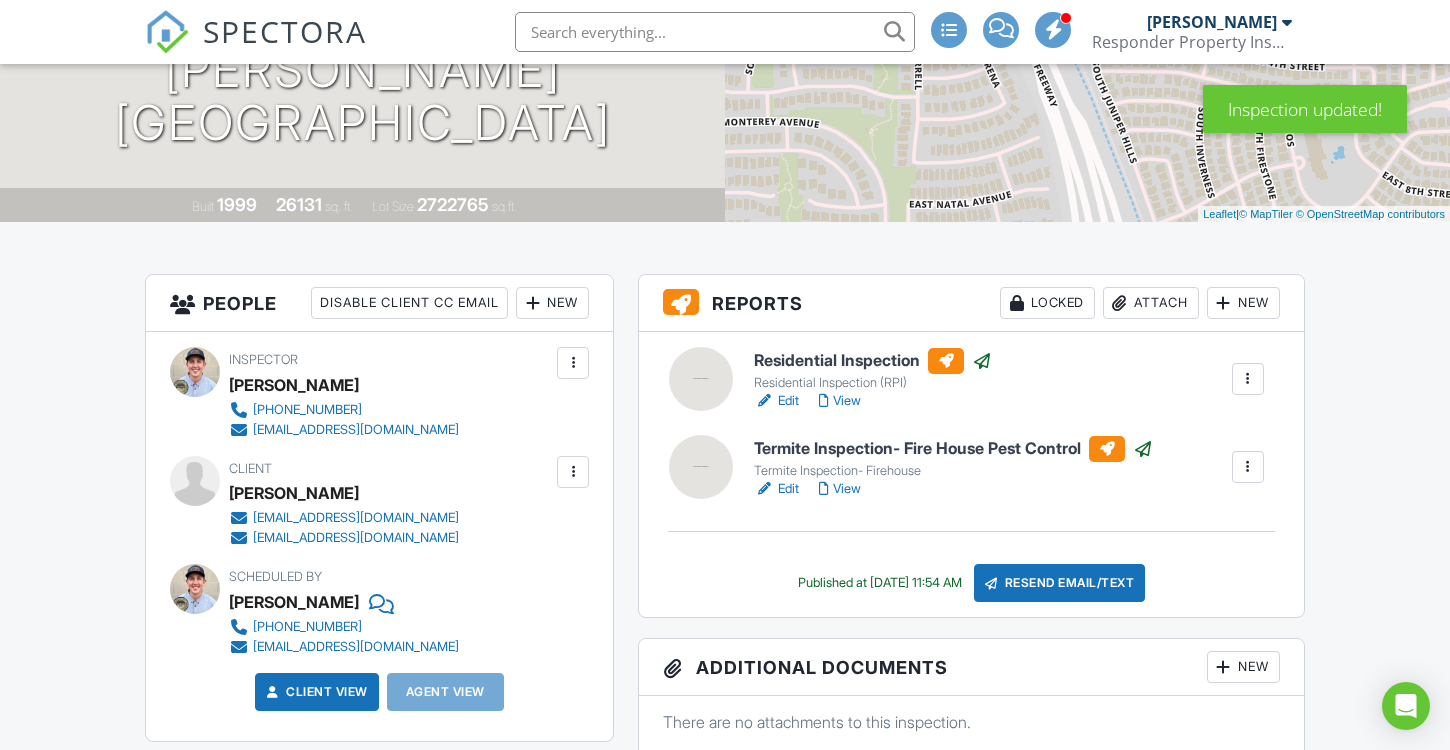 click at bounding box center (573, 472) 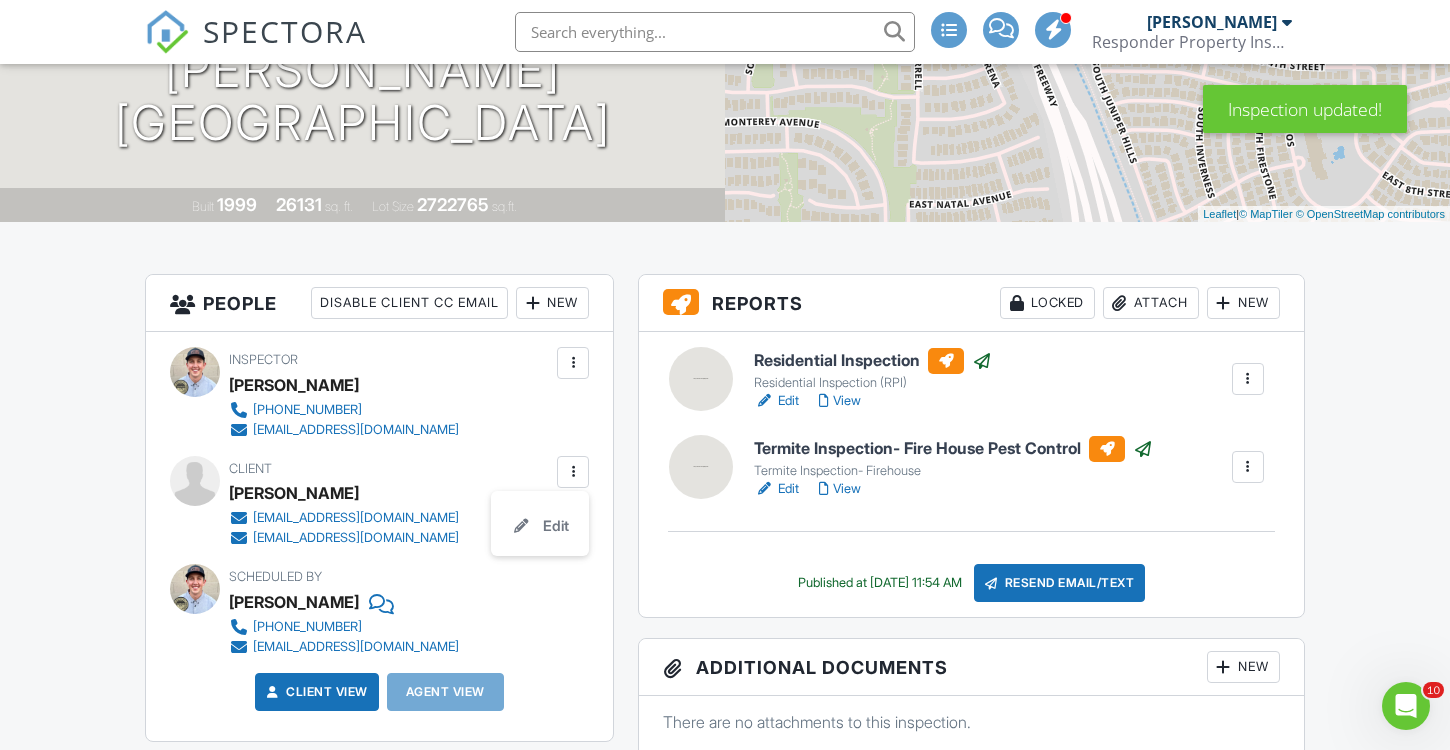 scroll, scrollTop: 0, scrollLeft: 0, axis: both 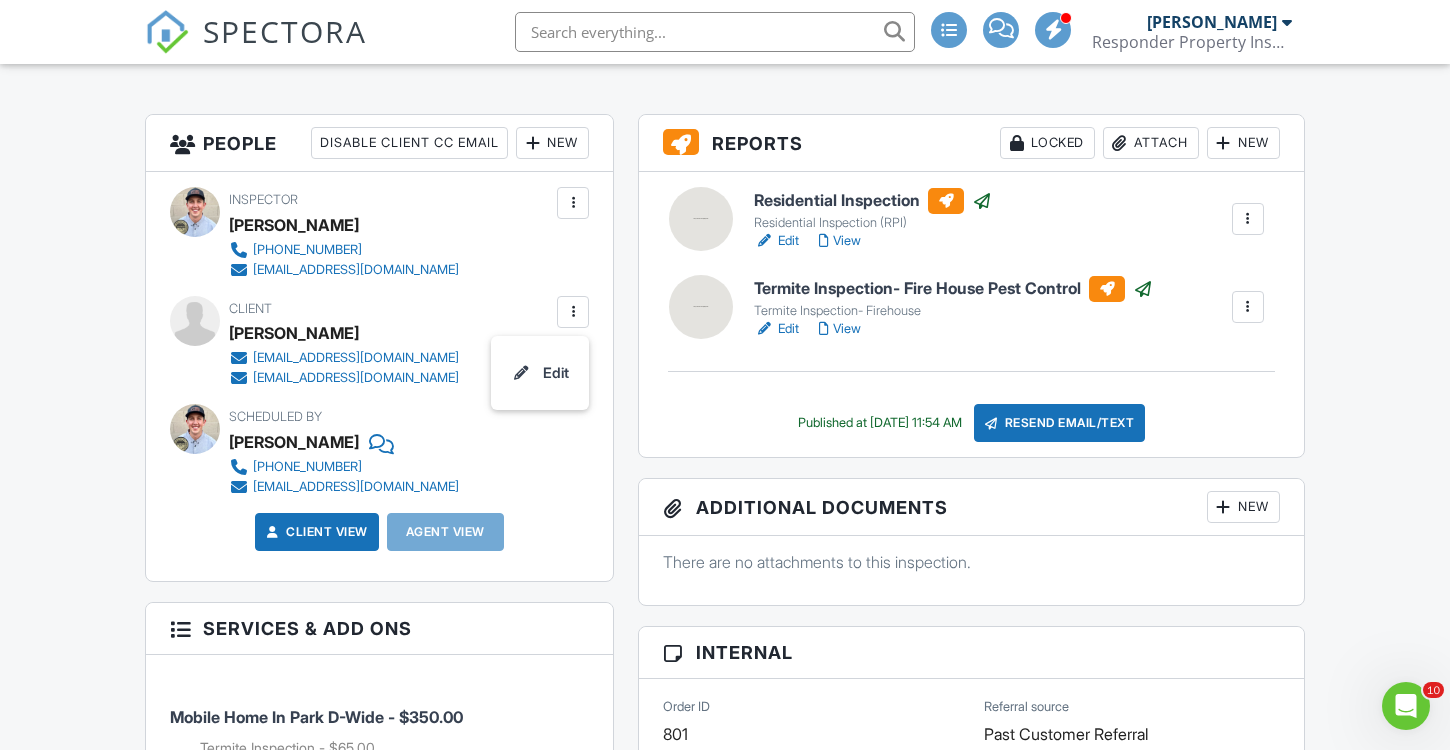click on "Resend Email/Text" at bounding box center [1060, 423] 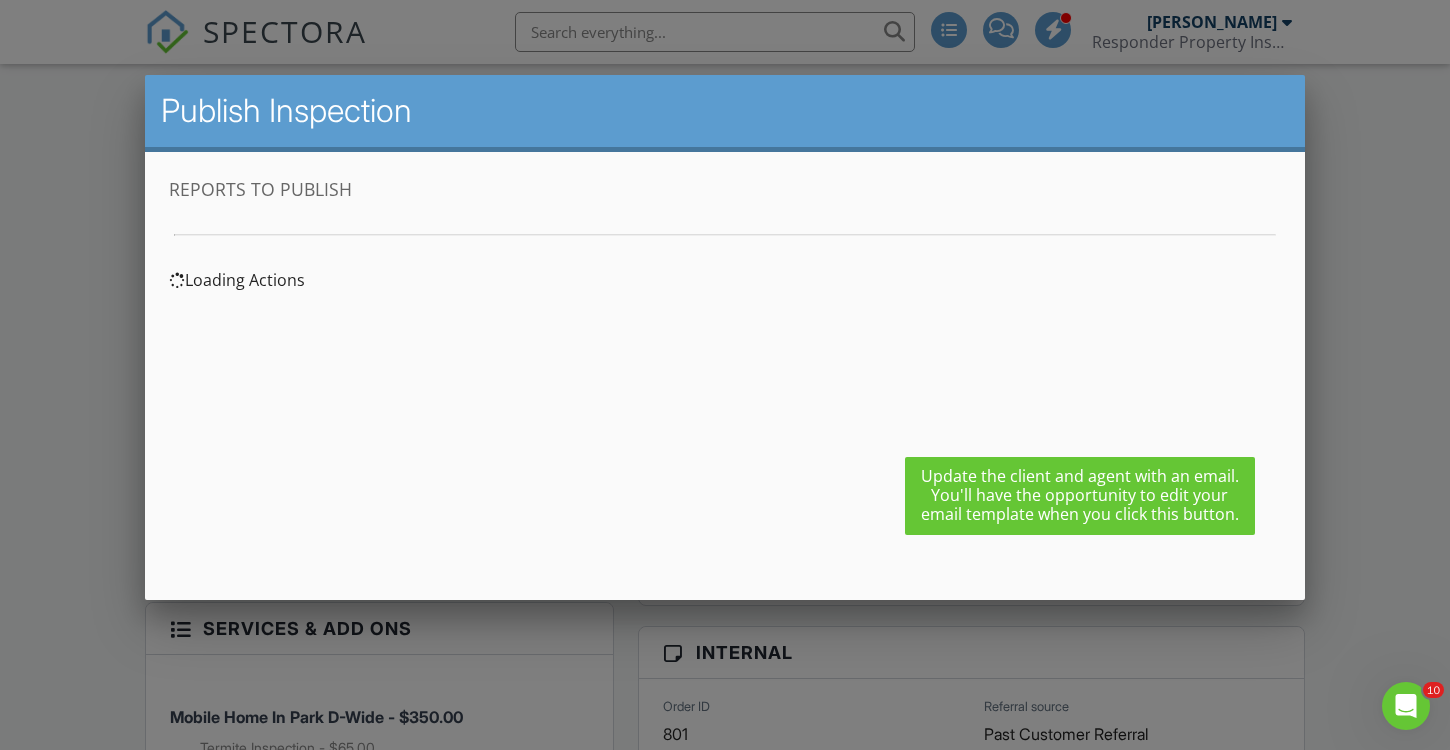 scroll, scrollTop: 0, scrollLeft: 0, axis: both 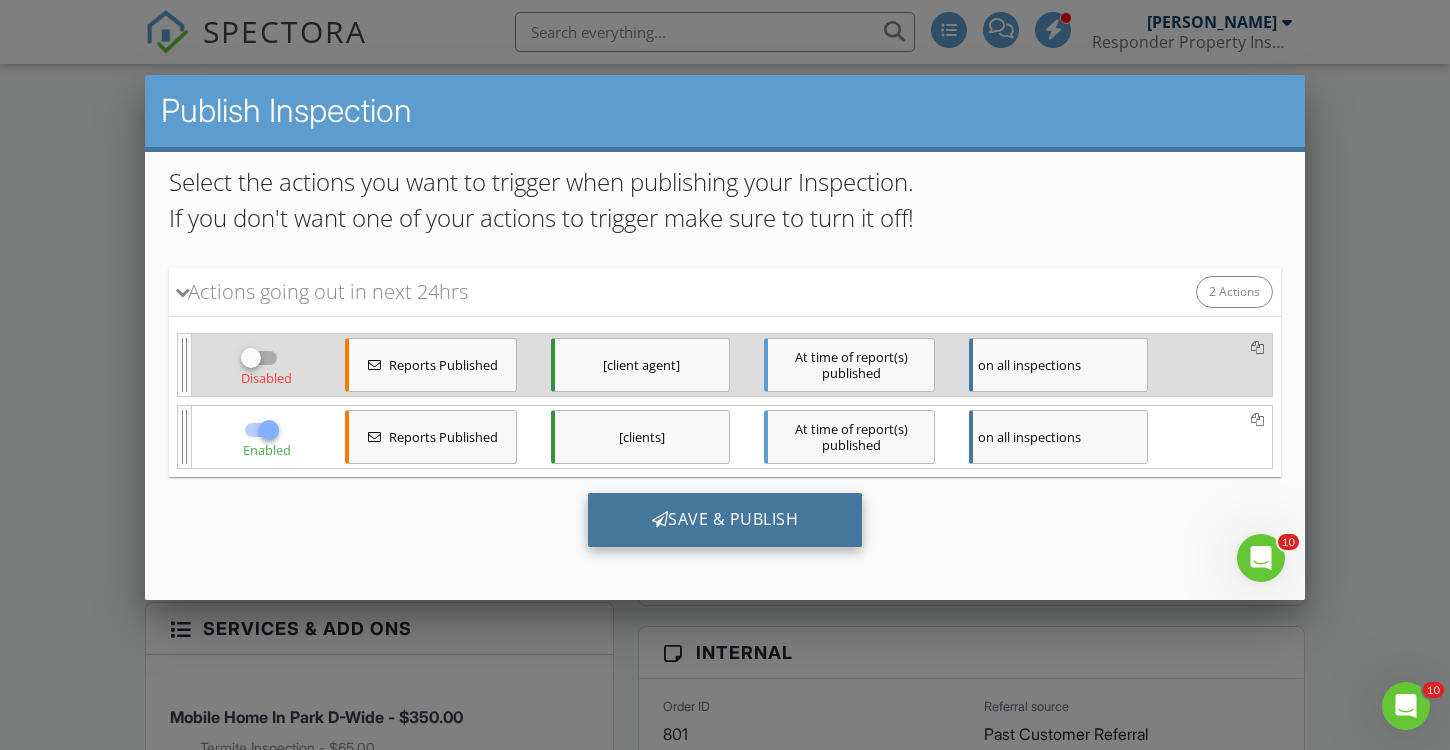 click on "Save & Publish" at bounding box center [725, 520] 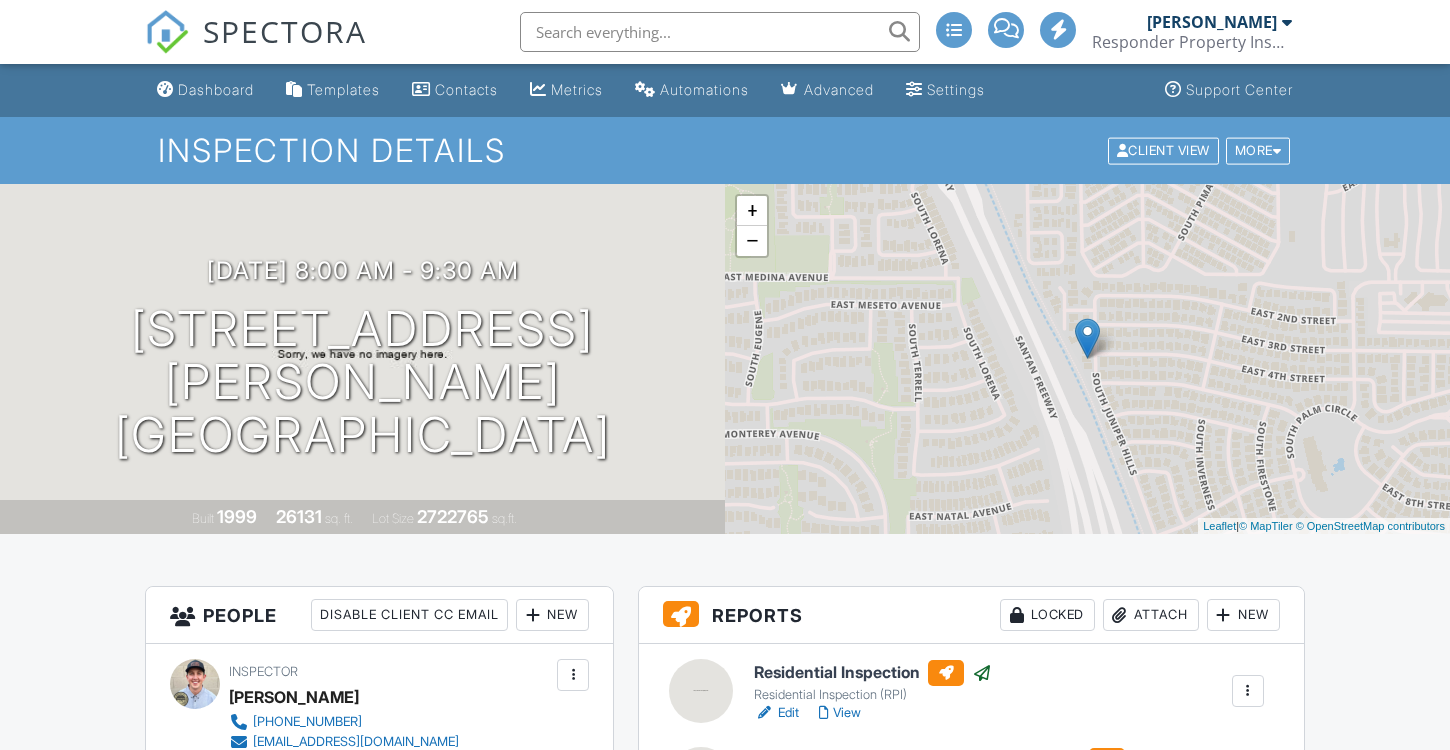 scroll, scrollTop: 0, scrollLeft: 0, axis: both 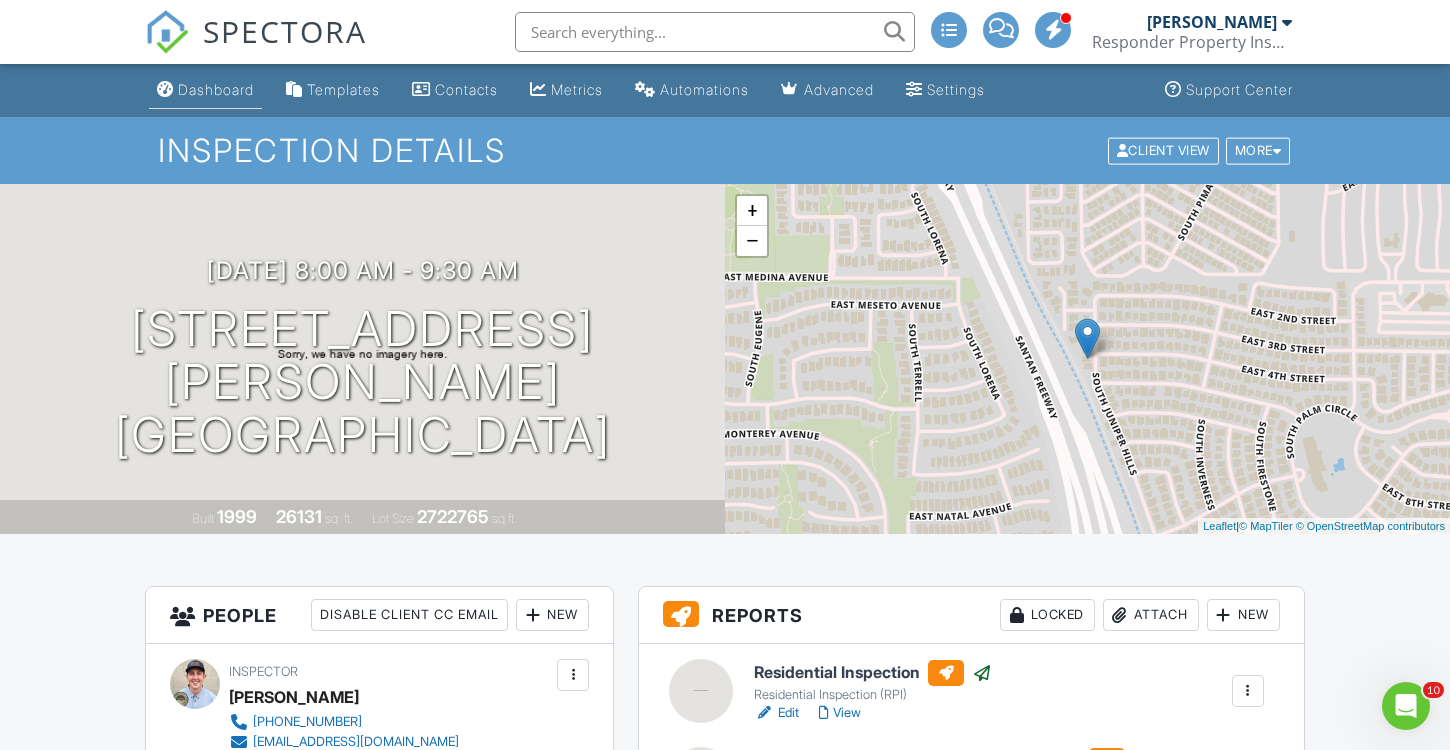 click on "Dashboard" at bounding box center (216, 89) 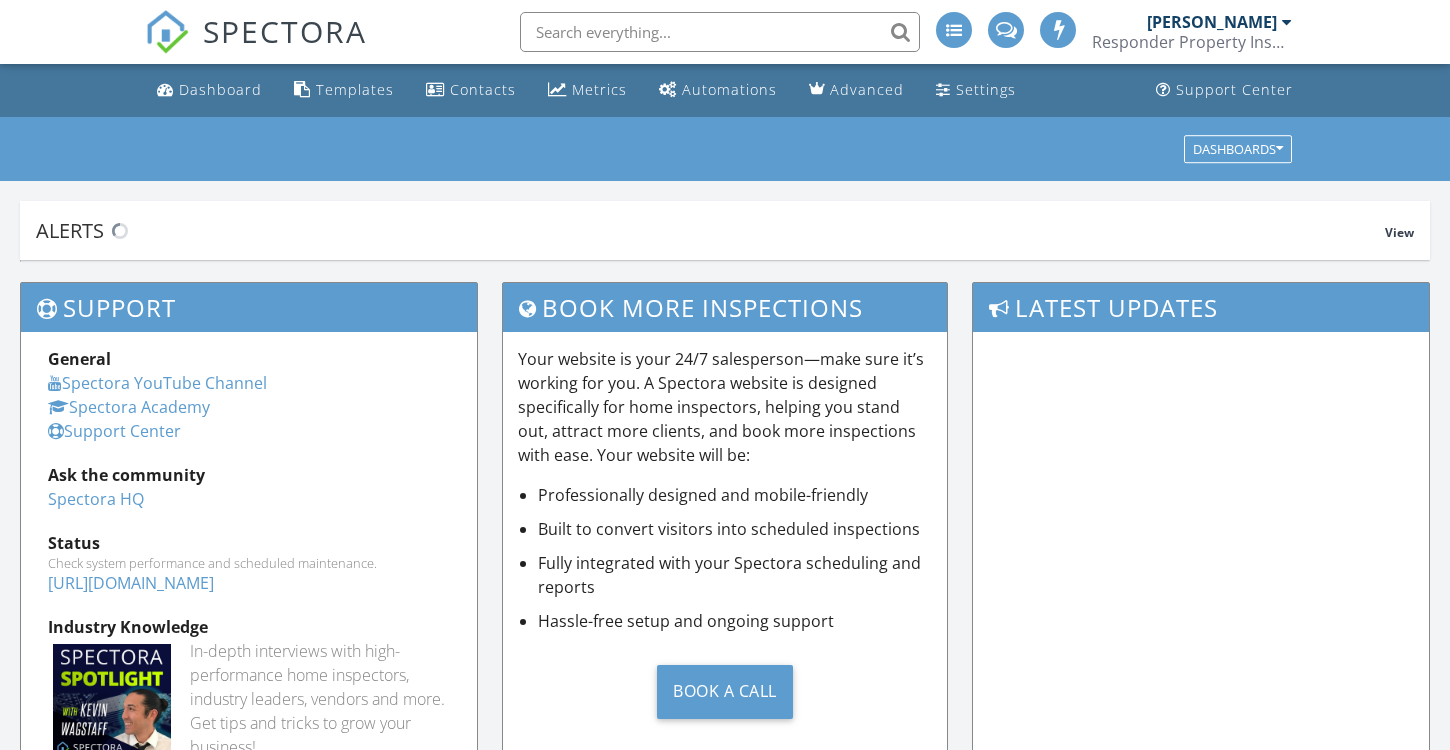 scroll, scrollTop: 288, scrollLeft: 0, axis: vertical 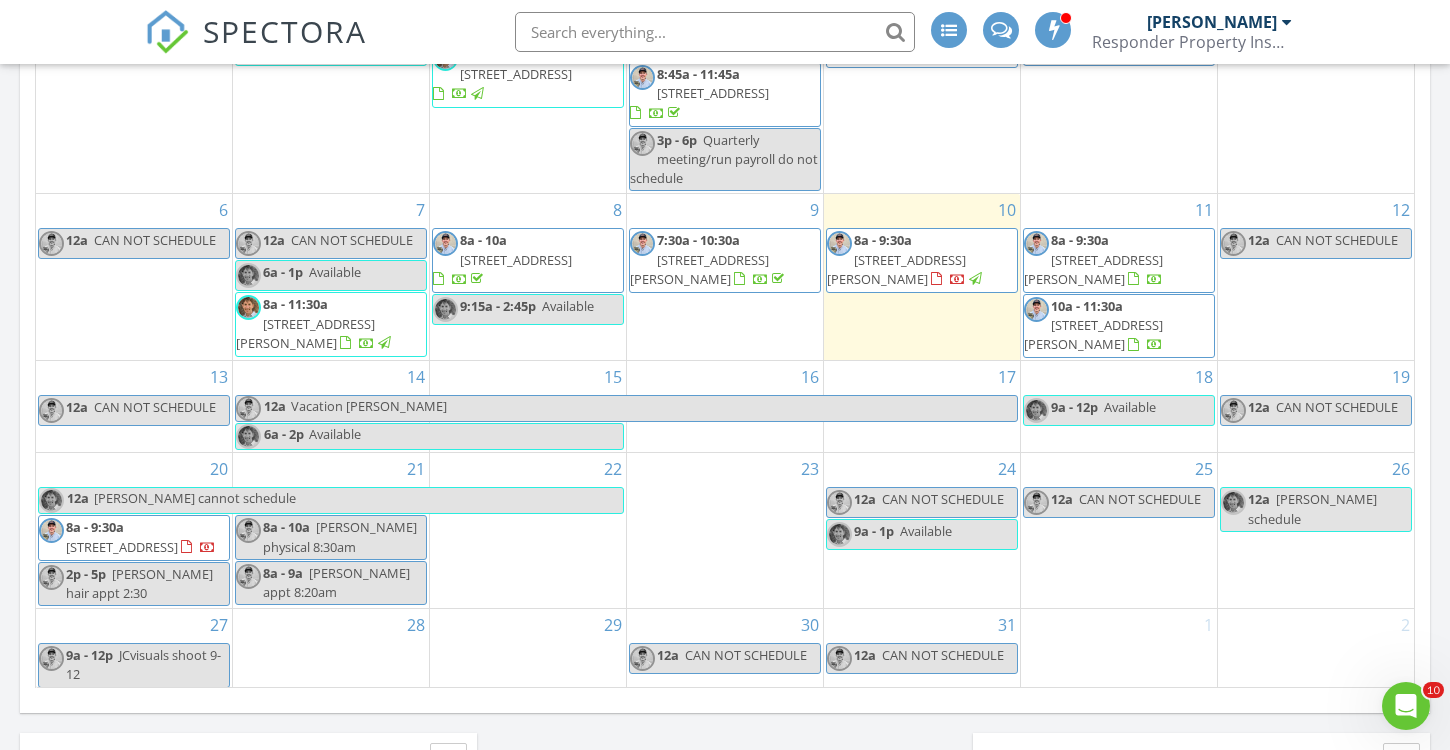 click on "[STREET_ADDRESS][PERSON_NAME]" at bounding box center [896, 269] 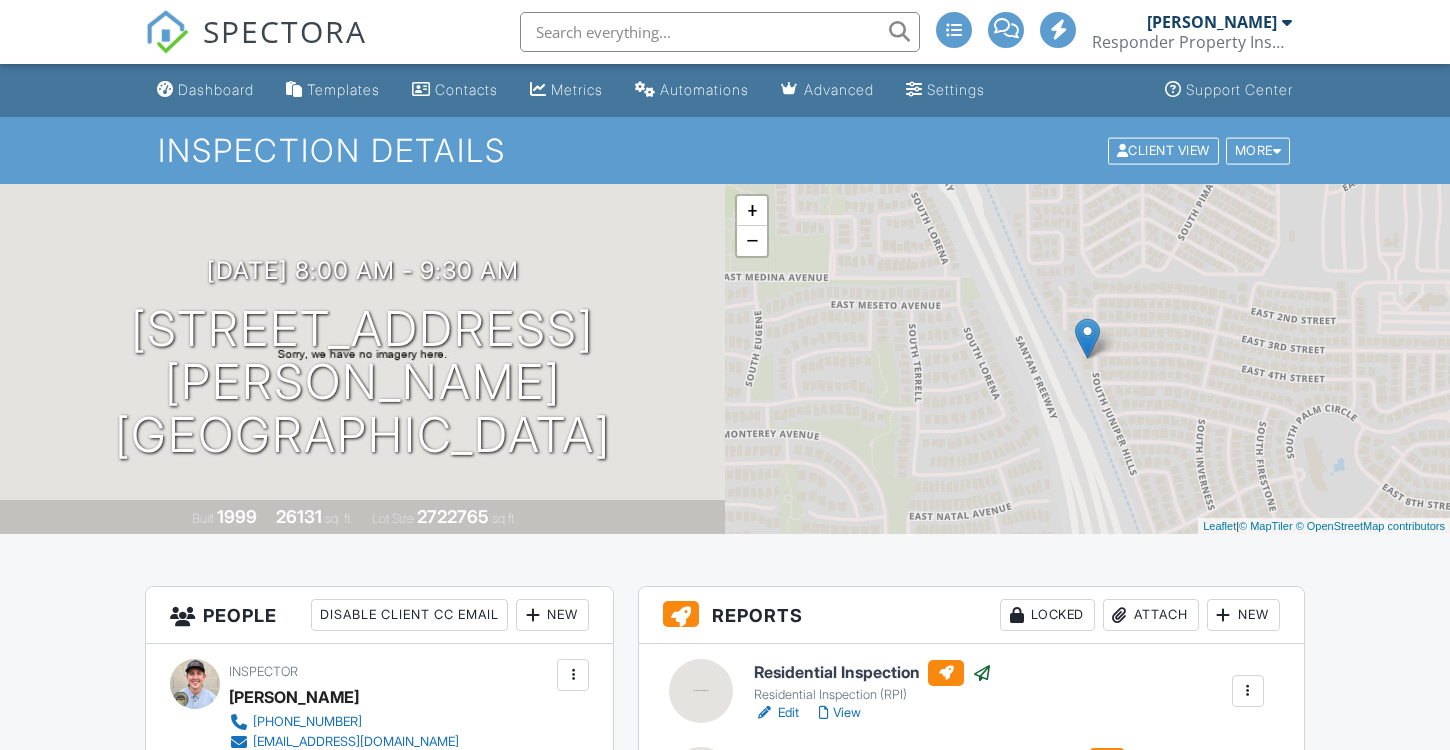 scroll, scrollTop: 0, scrollLeft: 0, axis: both 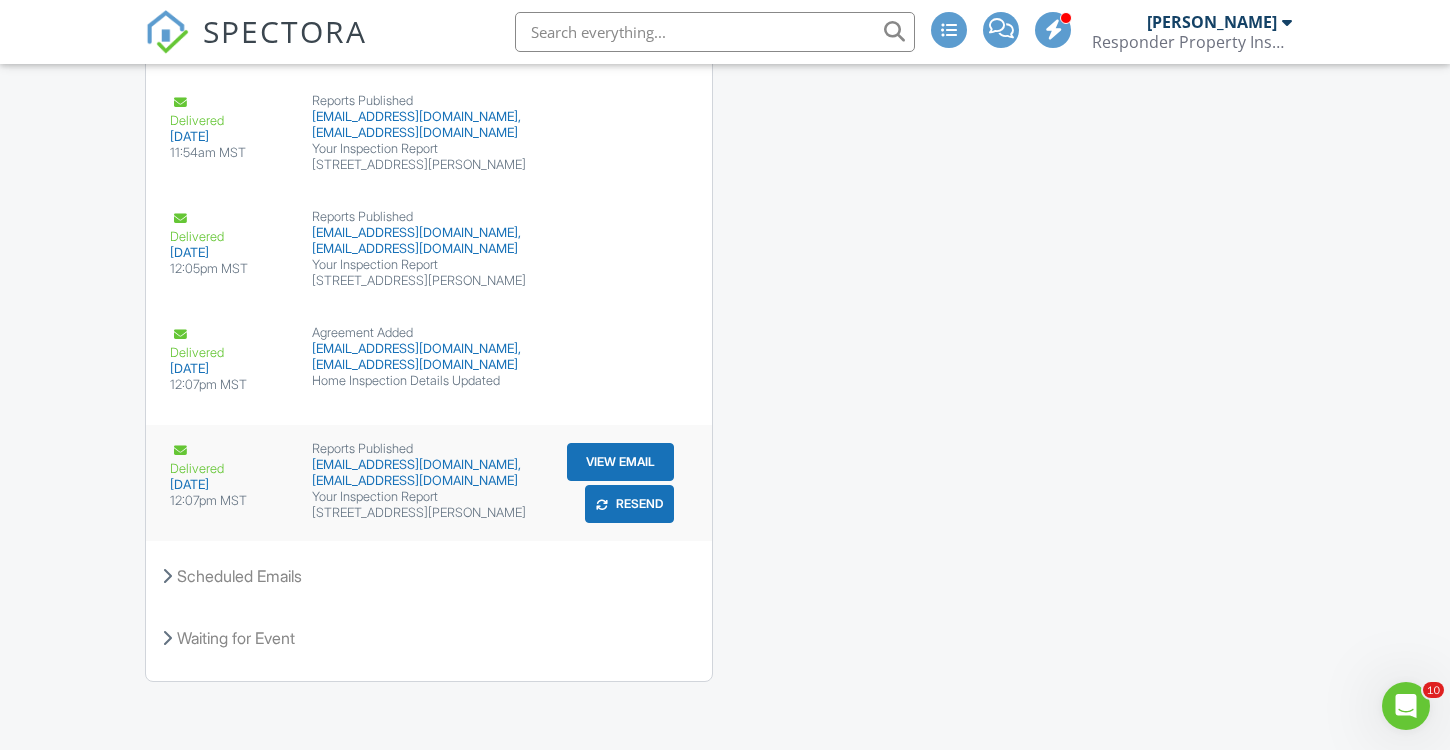 click on "Resend" at bounding box center (629, 504) 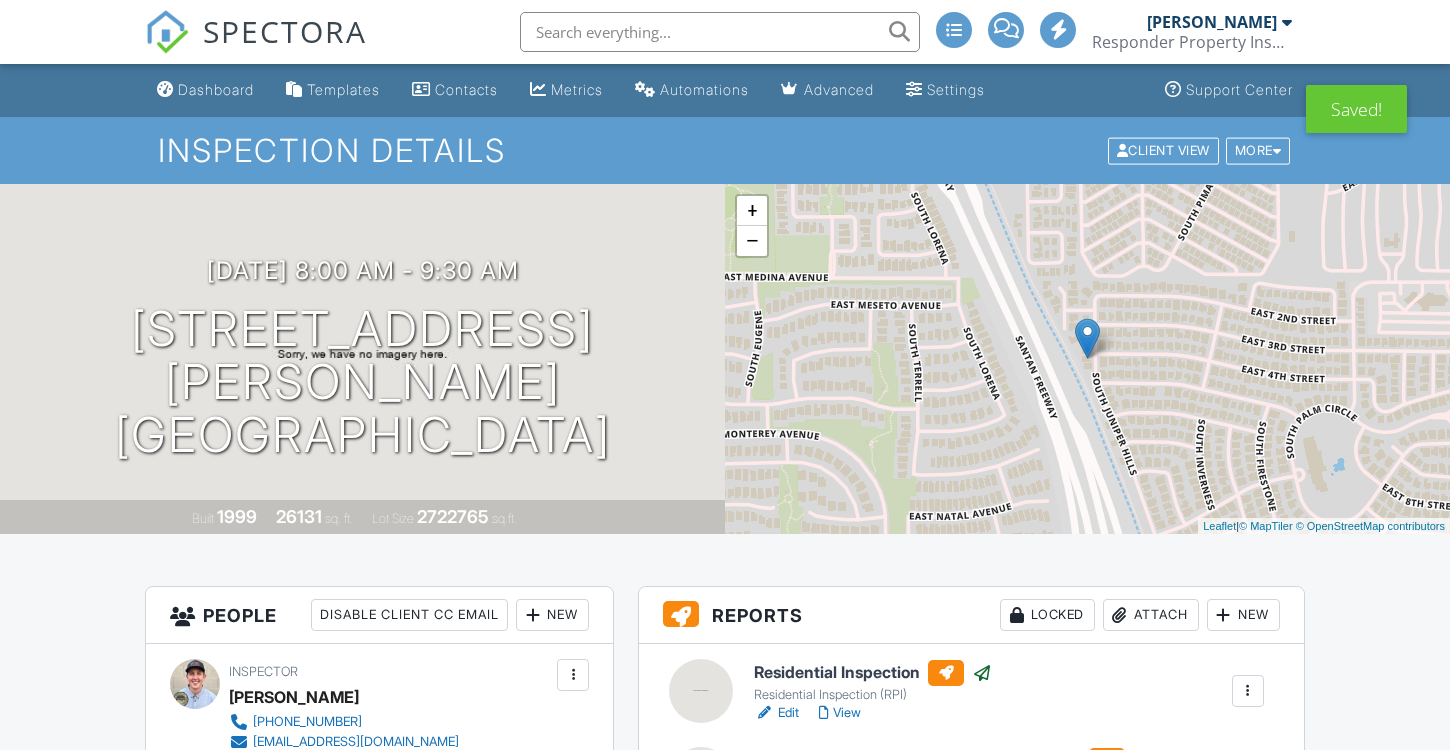 scroll, scrollTop: 44, scrollLeft: 0, axis: vertical 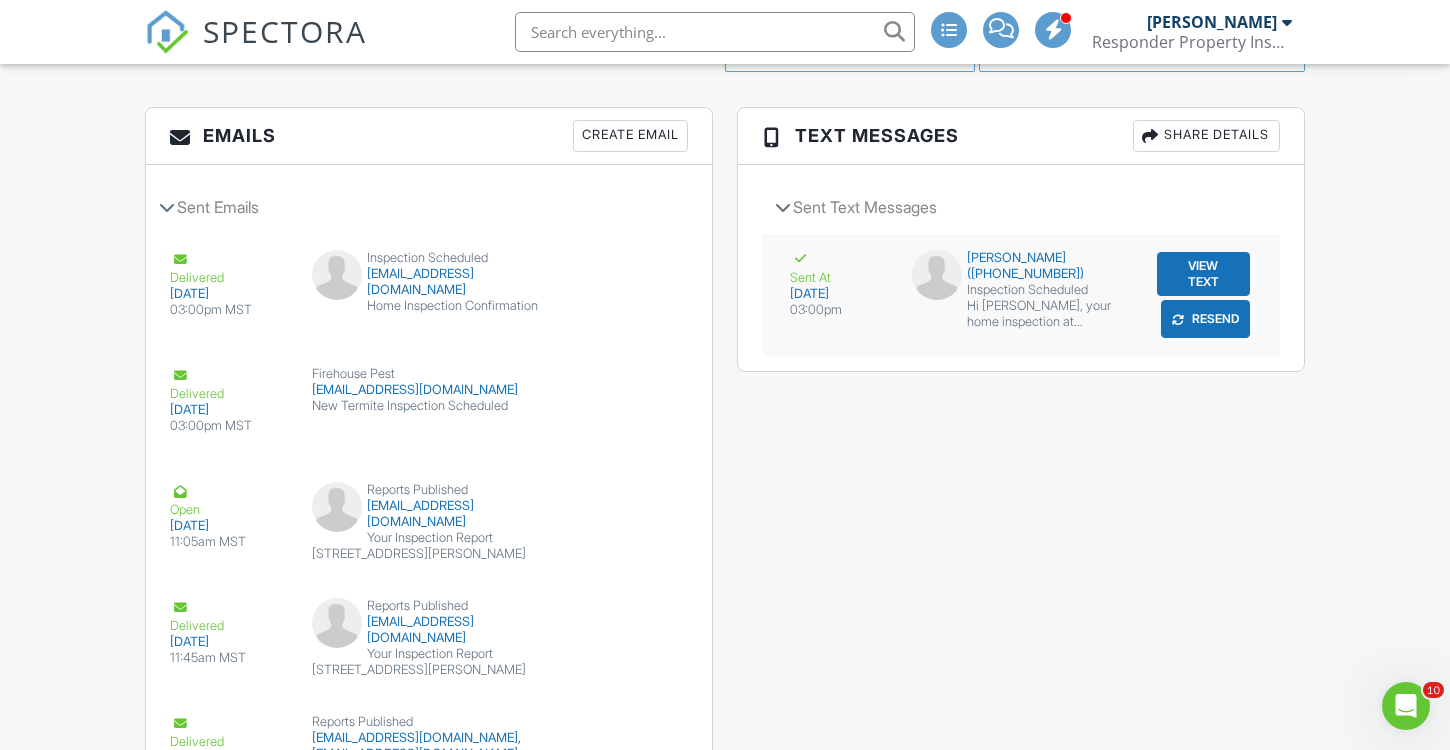 click on "Resend" at bounding box center (1205, 319) 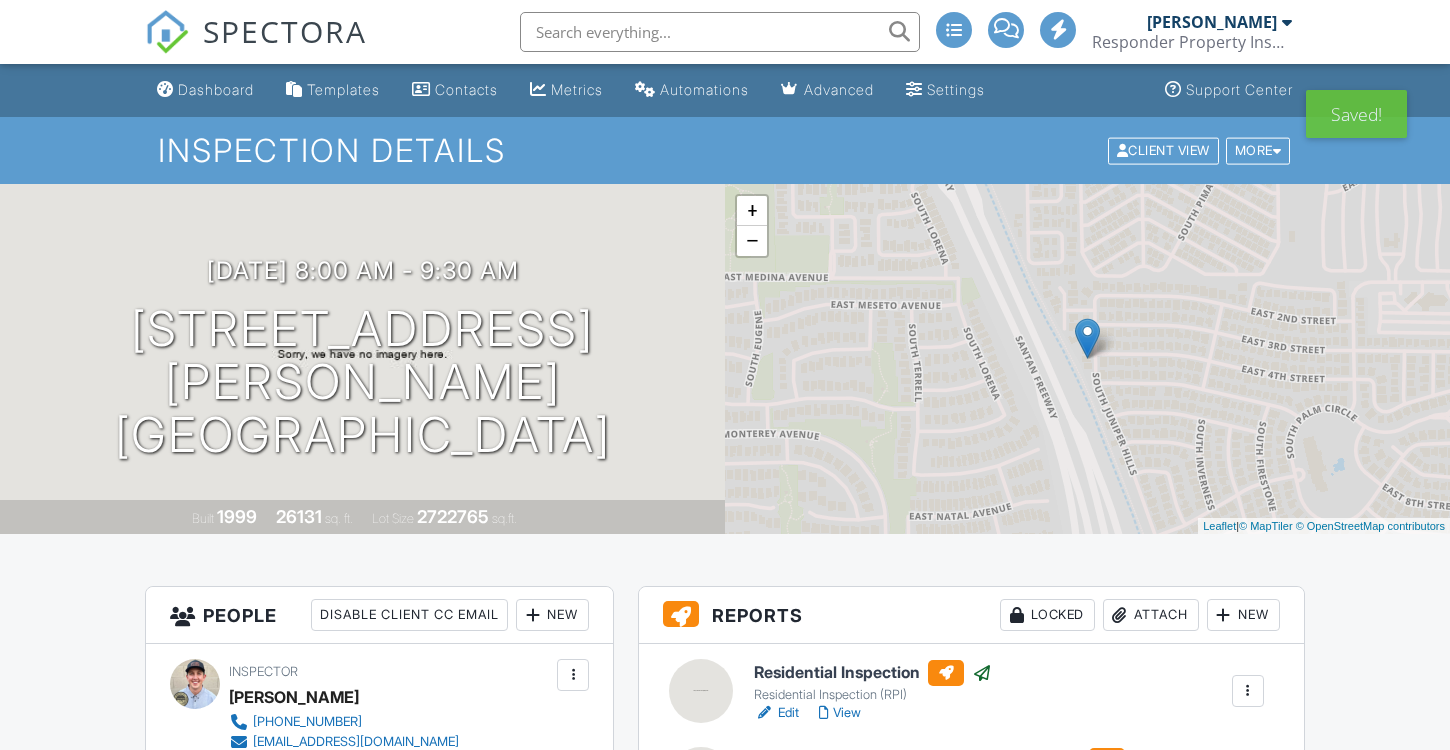 scroll, scrollTop: 0, scrollLeft: 0, axis: both 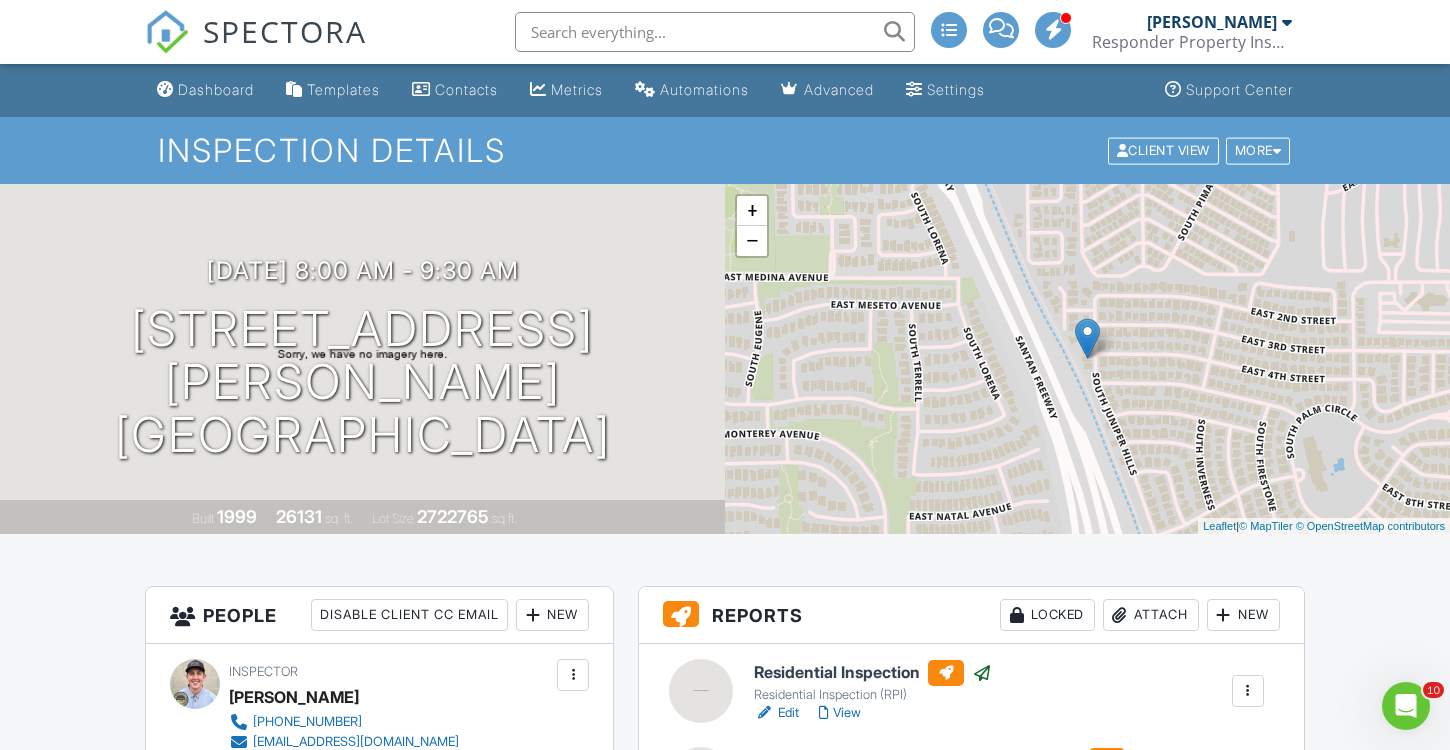 click on "Inspection Details
Client View
More
Property Details
Reschedule
Reorder / Copy
Share
Cancel
Delete
Print Order
Convert to V9
Disable Pass on CC Fees
View Change Log" at bounding box center (725, 150) 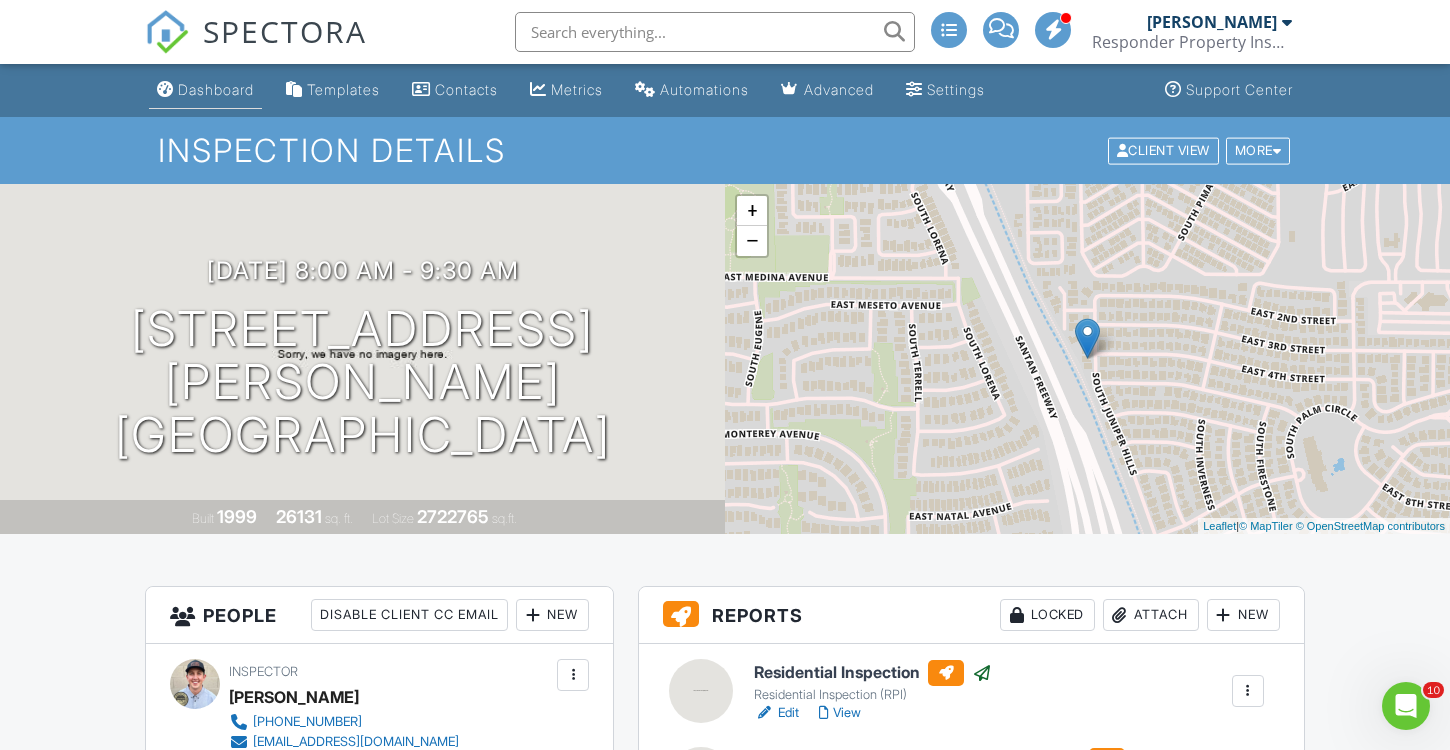 click on "Dashboard" at bounding box center [205, 90] 